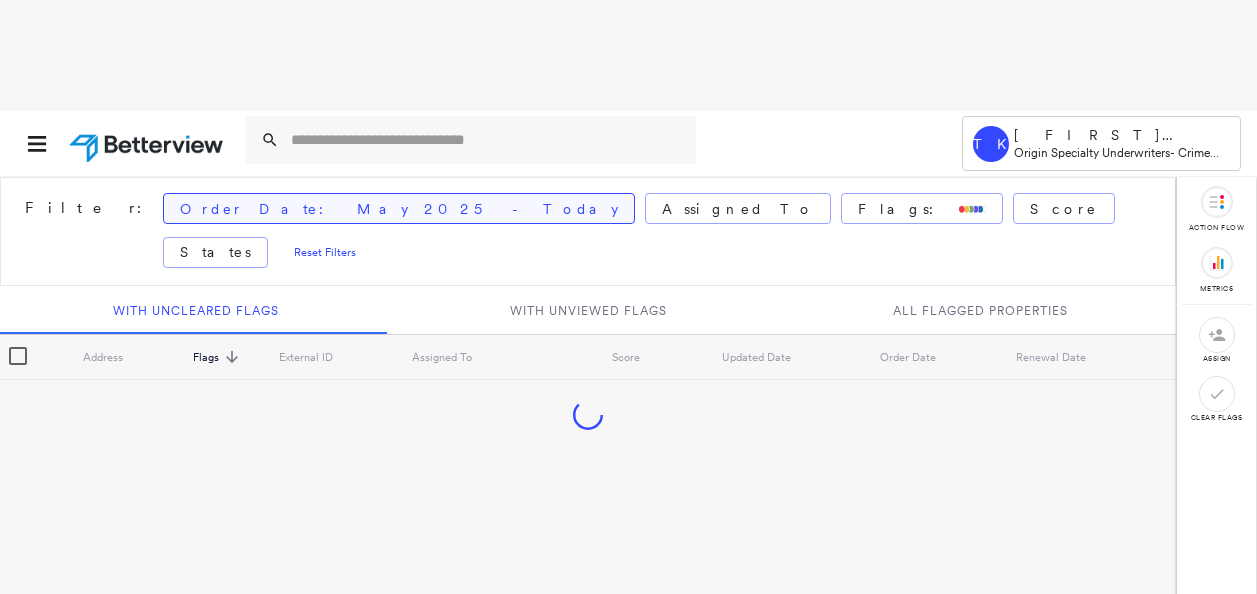 scroll, scrollTop: 0, scrollLeft: 0, axis: both 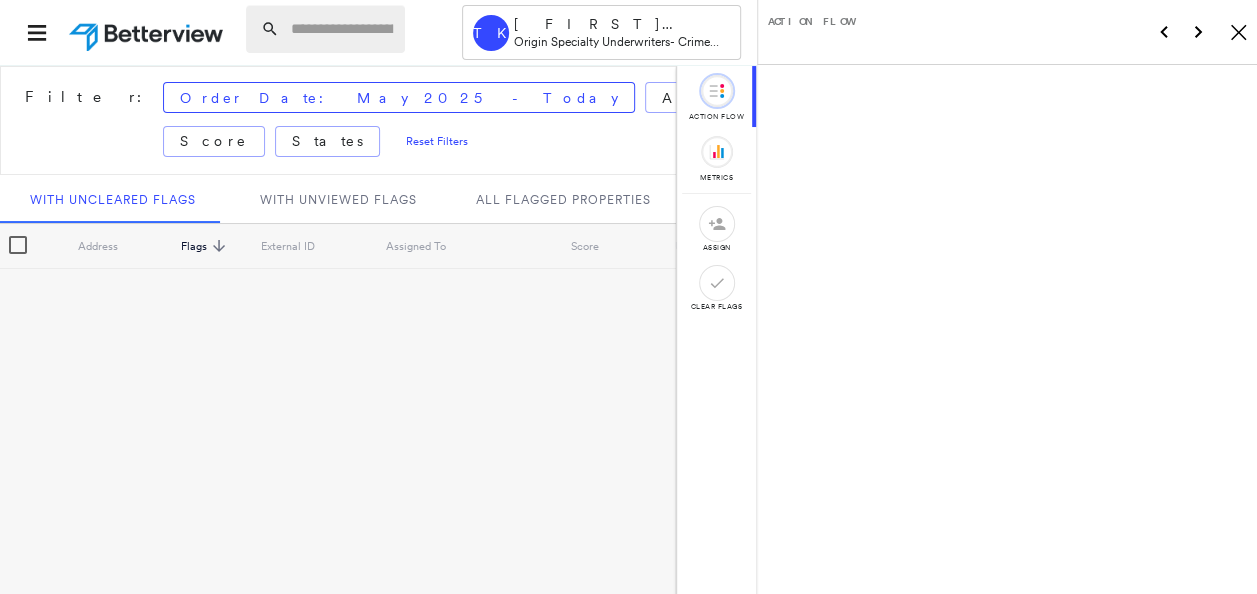 click at bounding box center (342, 29) 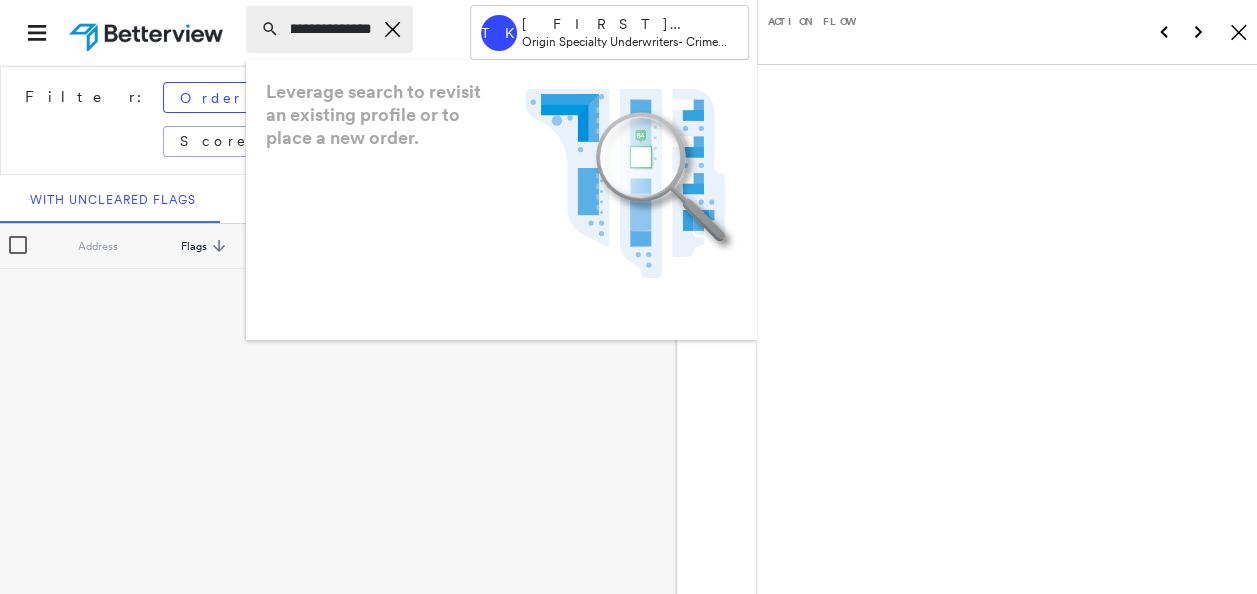 scroll, scrollTop: 0, scrollLeft: 71, axis: horizontal 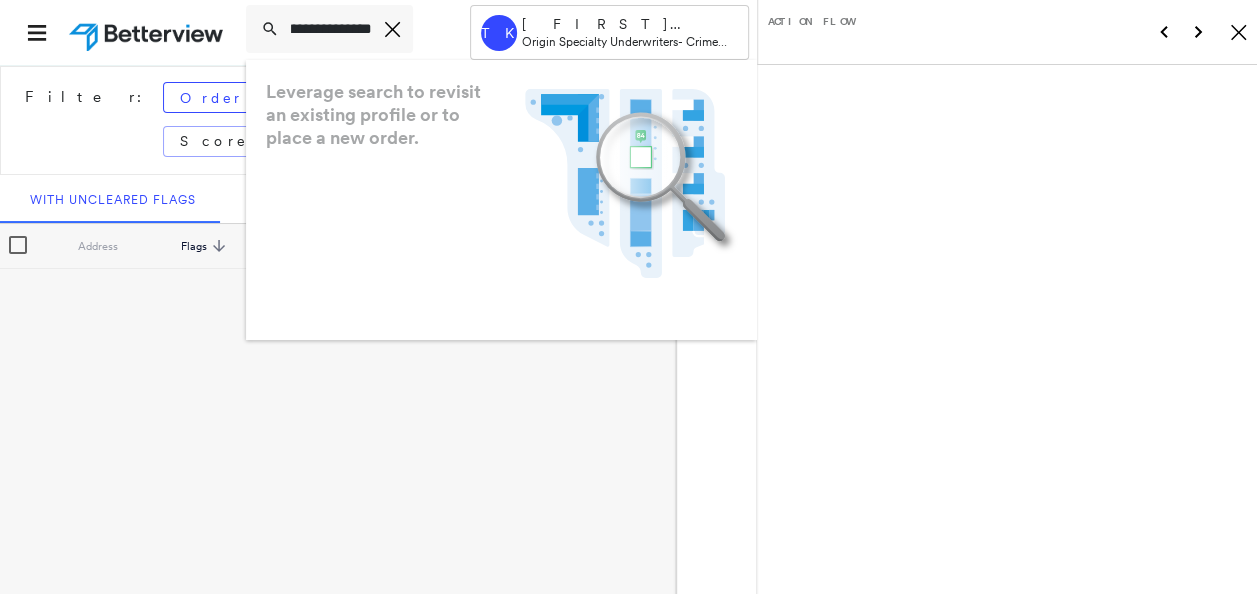type on "**********" 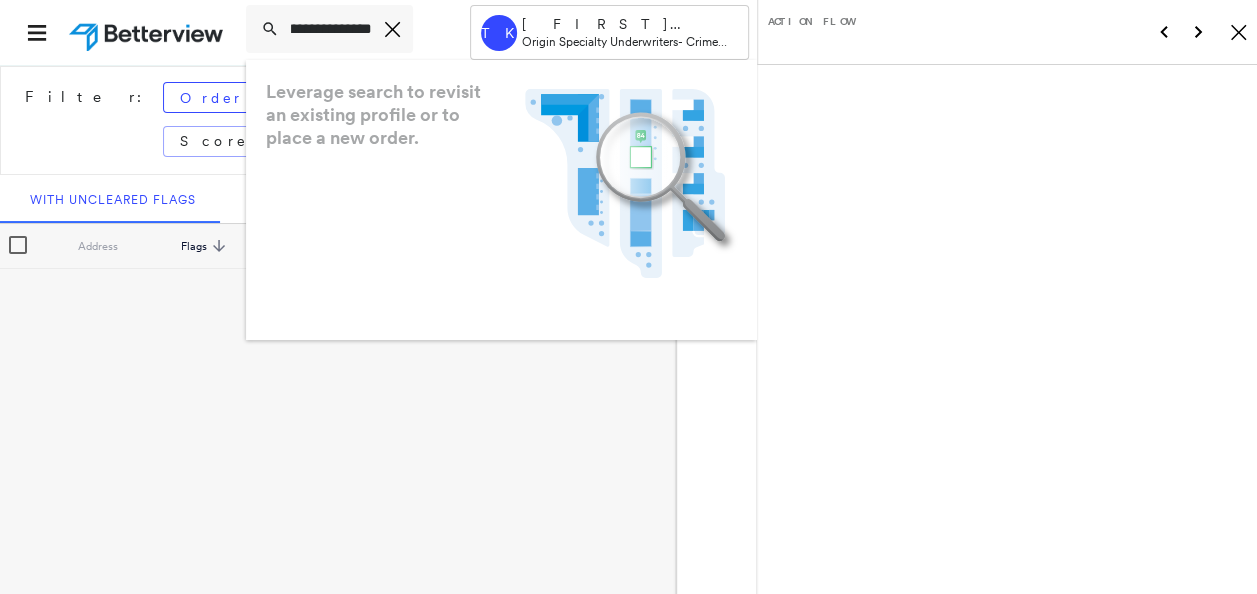 scroll, scrollTop: 0, scrollLeft: 0, axis: both 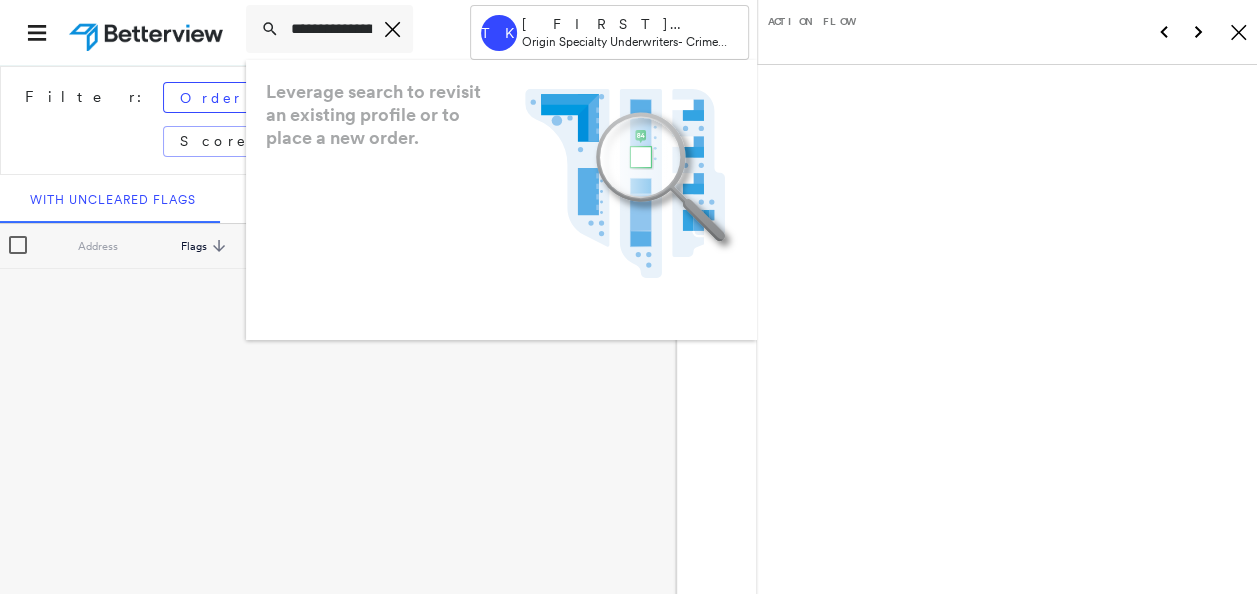 click on "Filter: Order Date: May 2025 - Today Assigned To Flags: Score States Reset Filters With Uncleared Flags With Unviewed Flags All Flagged Properties Address Flags sorted descending External ID Assigned To Score Updated Date Order Date Renewal Date" at bounding box center [338, 328] 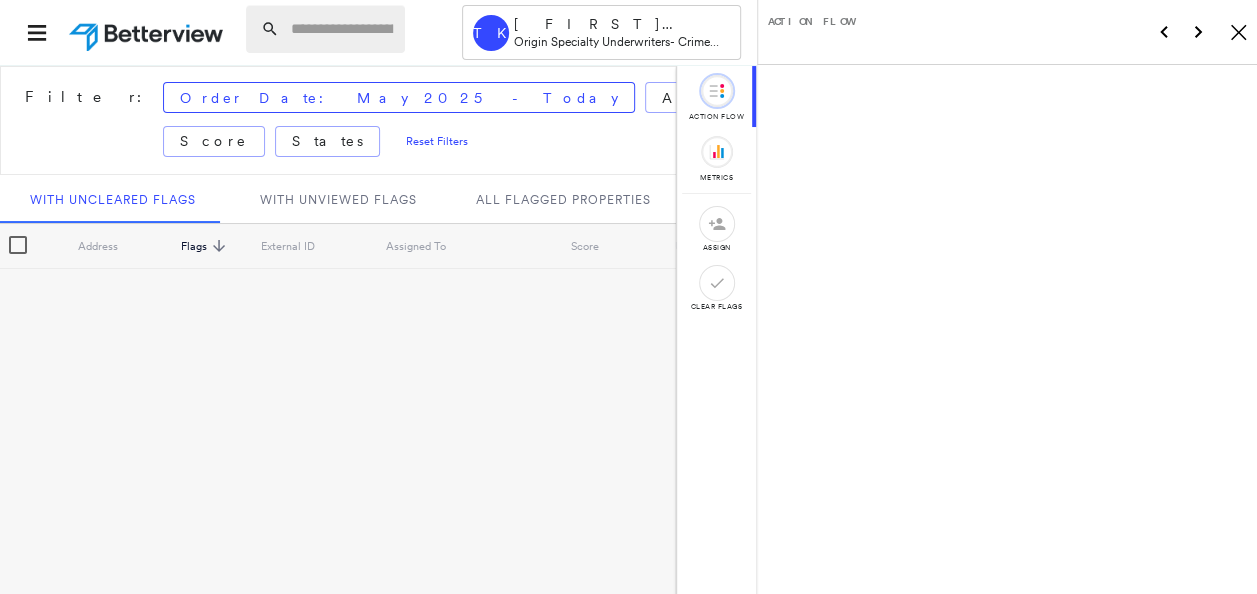click at bounding box center (342, 29) 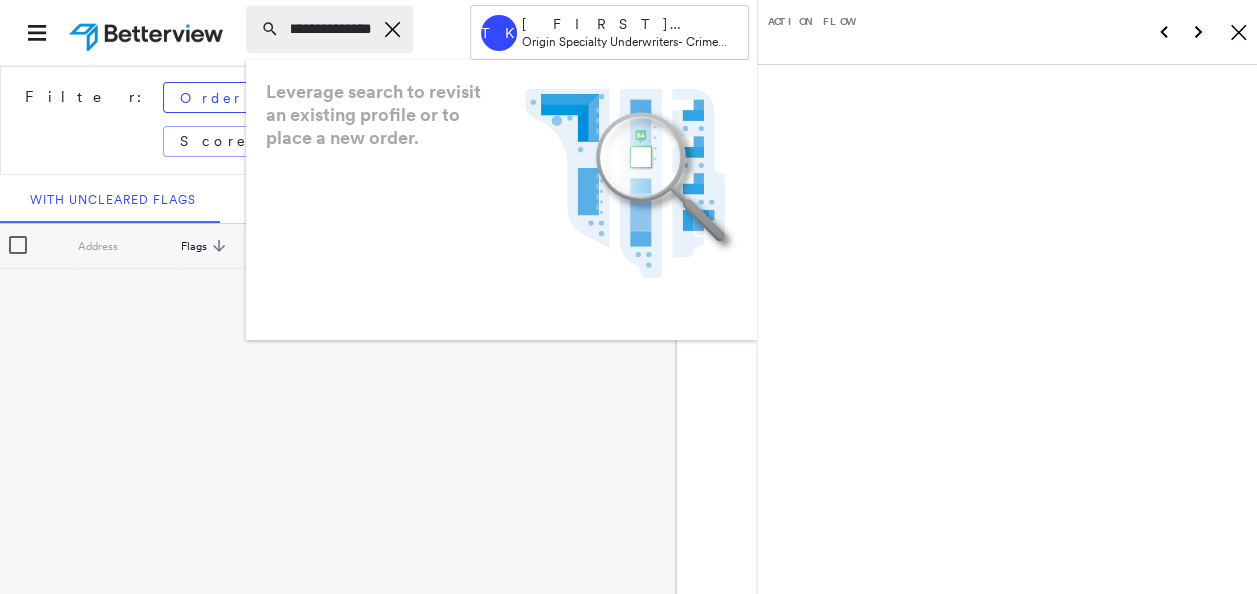 scroll, scrollTop: 0, scrollLeft: 11, axis: horizontal 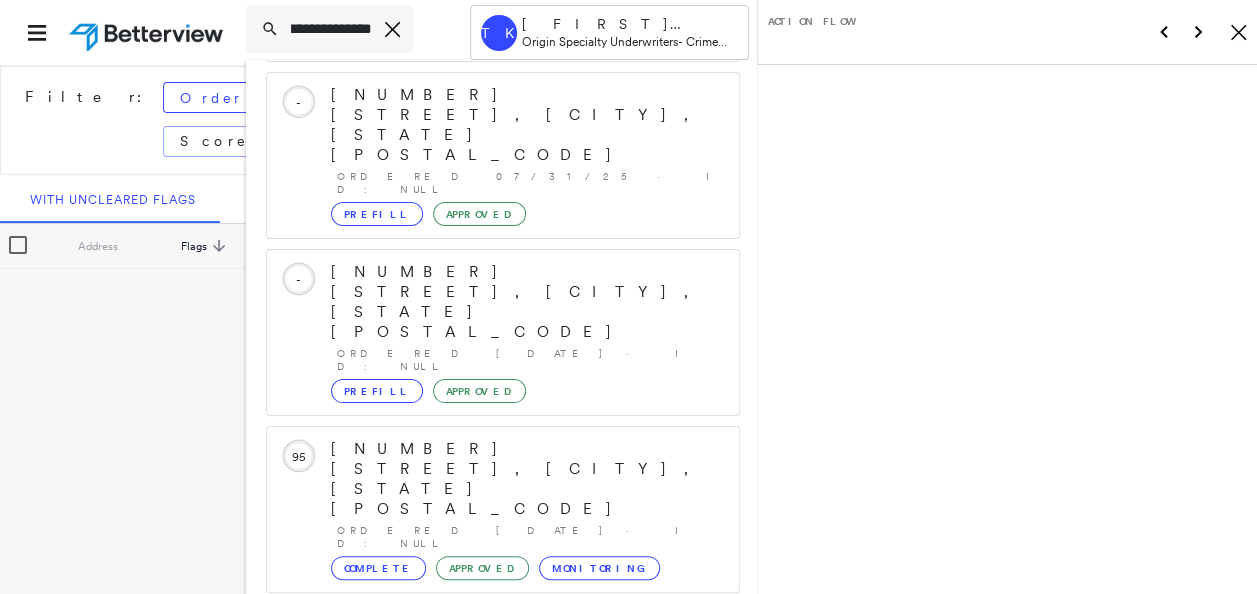type on "**********" 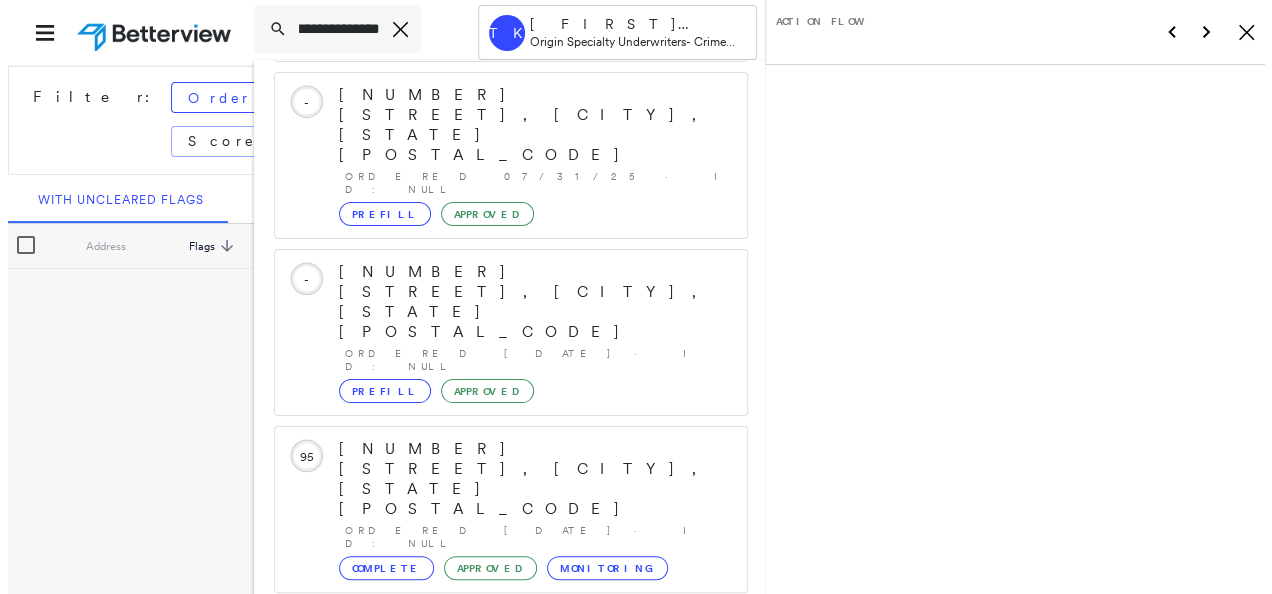 scroll, scrollTop: 0, scrollLeft: 0, axis: both 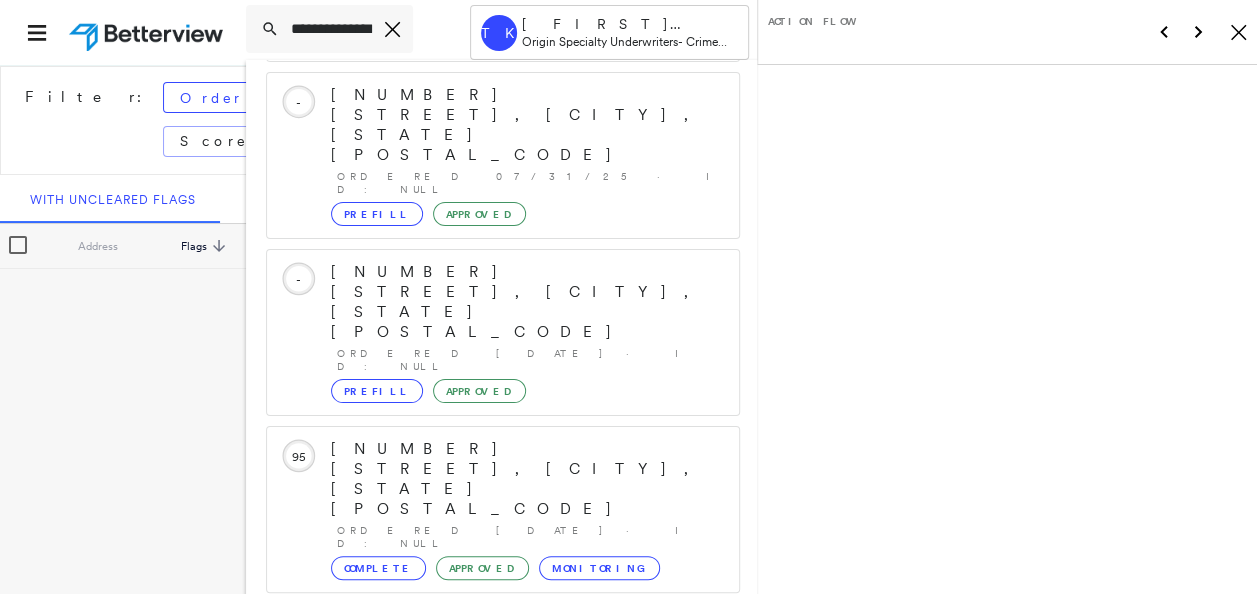 click 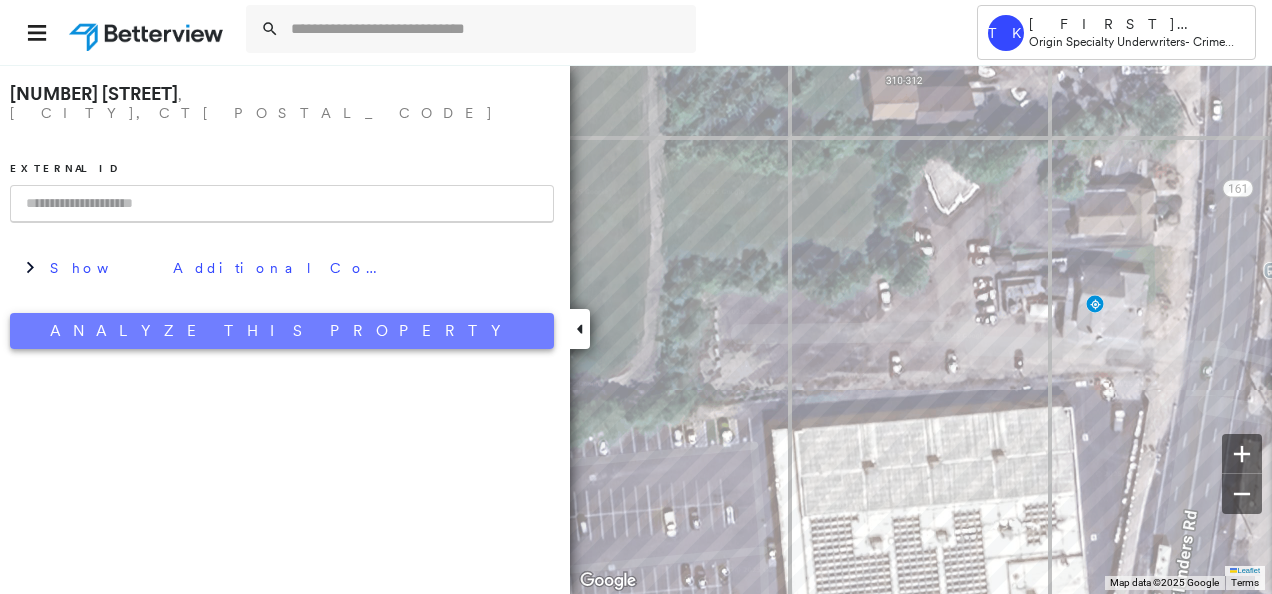 click on "Analyze This Property" at bounding box center (282, 331) 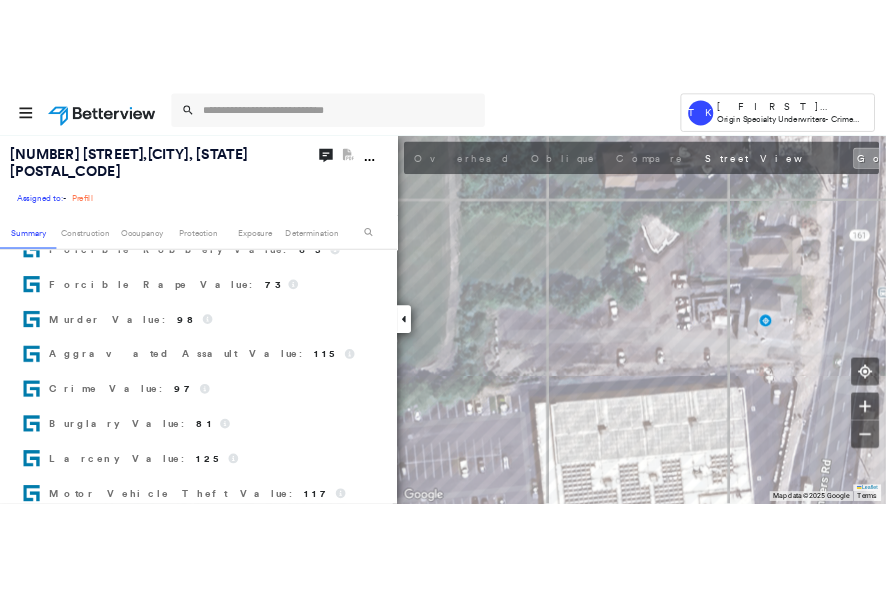 scroll, scrollTop: 0, scrollLeft: 0, axis: both 